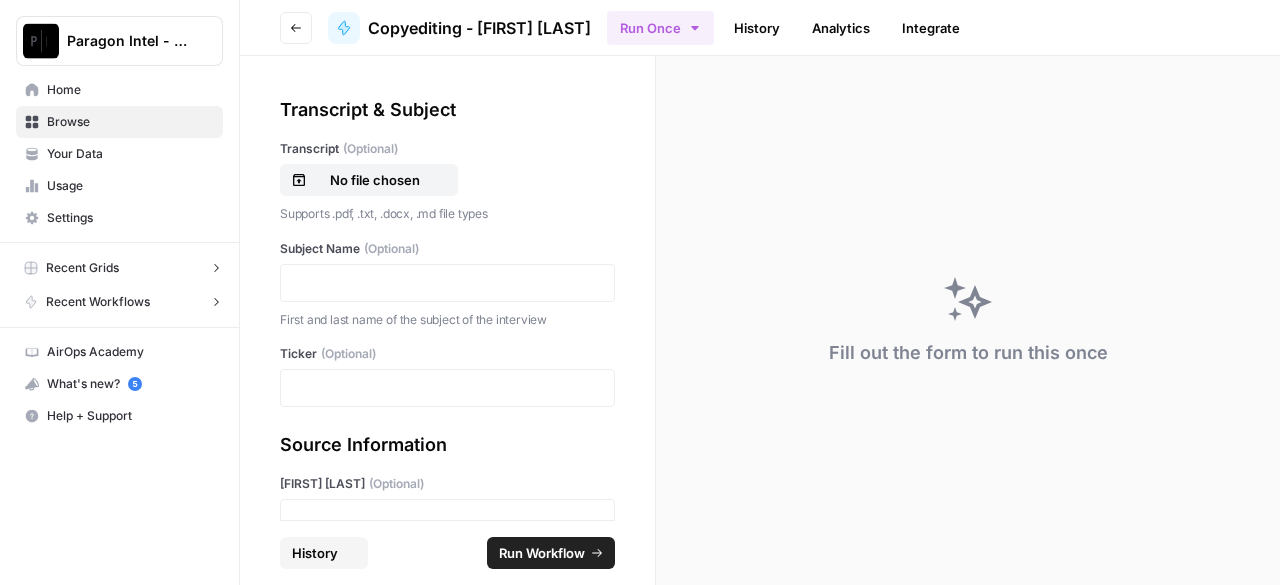 scroll, scrollTop: 0, scrollLeft: 0, axis: both 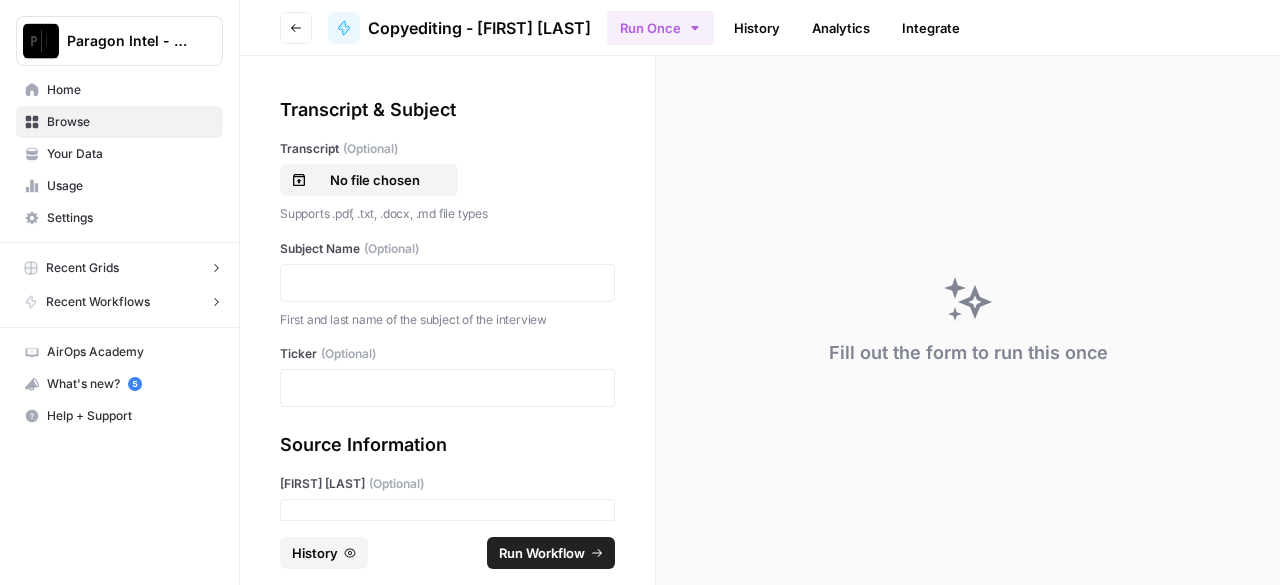 click on "Home" at bounding box center [130, 90] 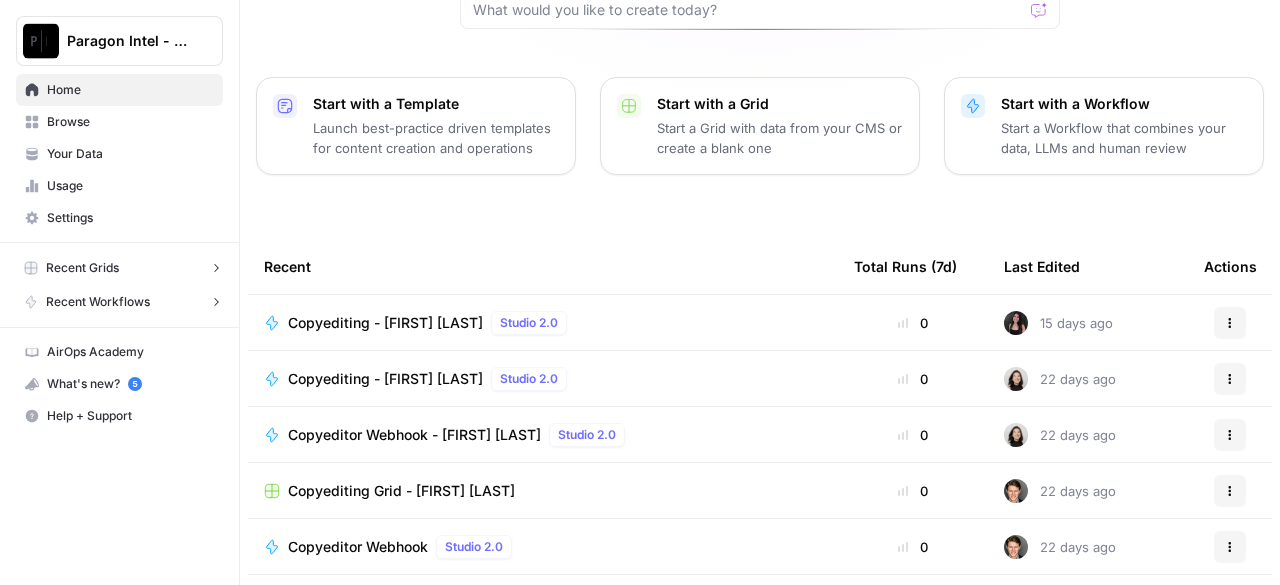 scroll, scrollTop: 335, scrollLeft: 0, axis: vertical 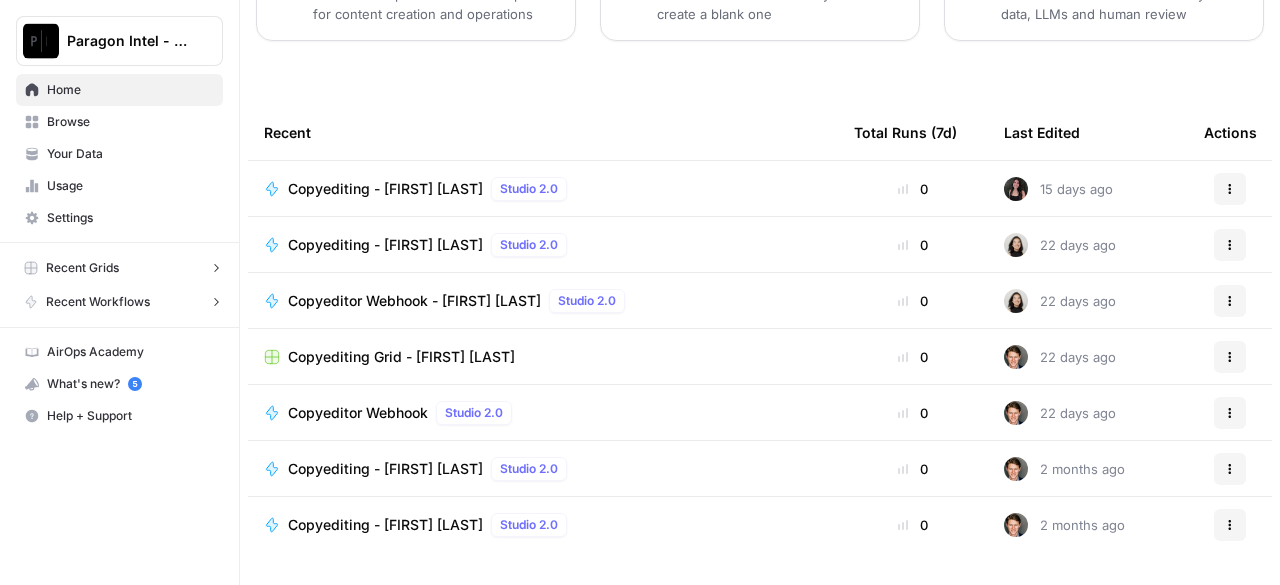click on "Browse" at bounding box center [130, 122] 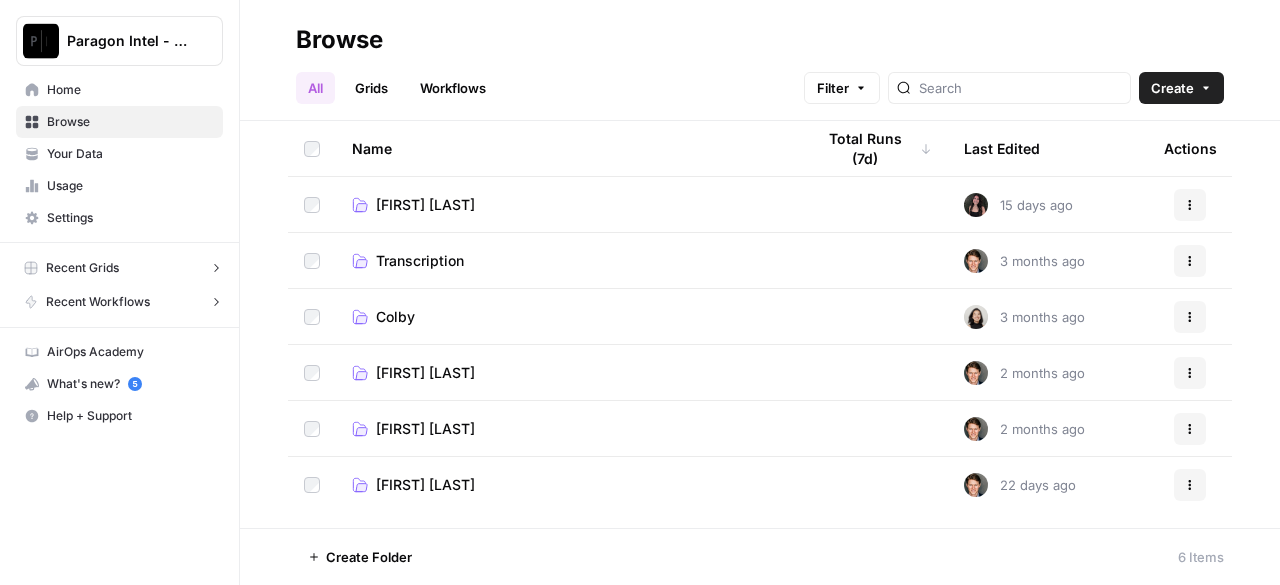 click on "Transcription" at bounding box center (567, 261) 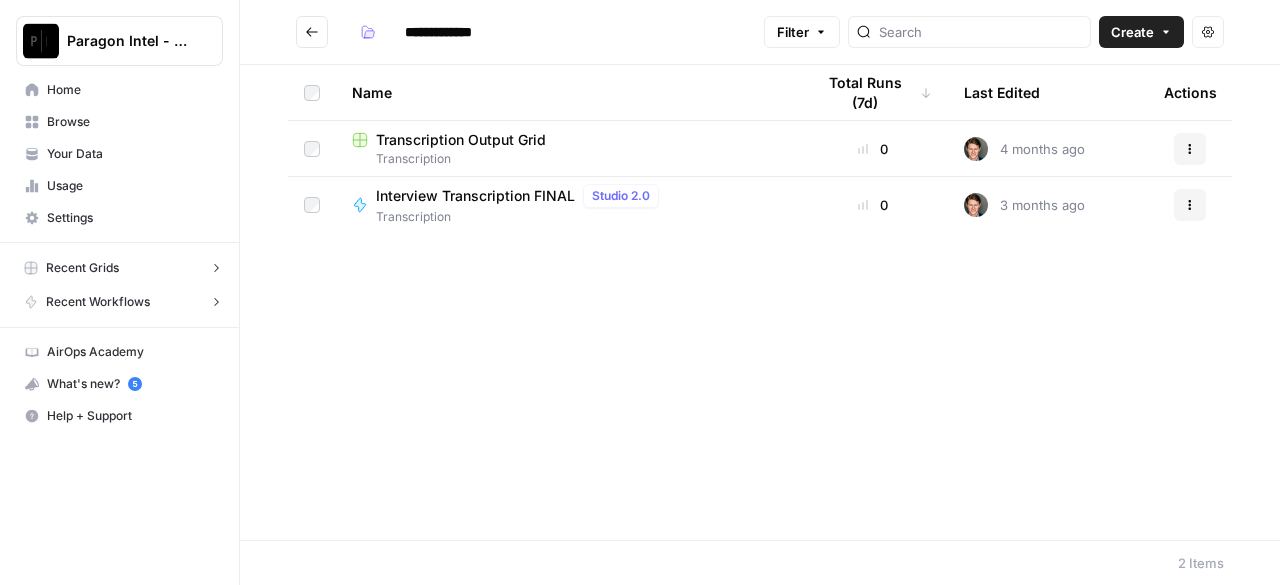 click on "Transcription" at bounding box center [567, 159] 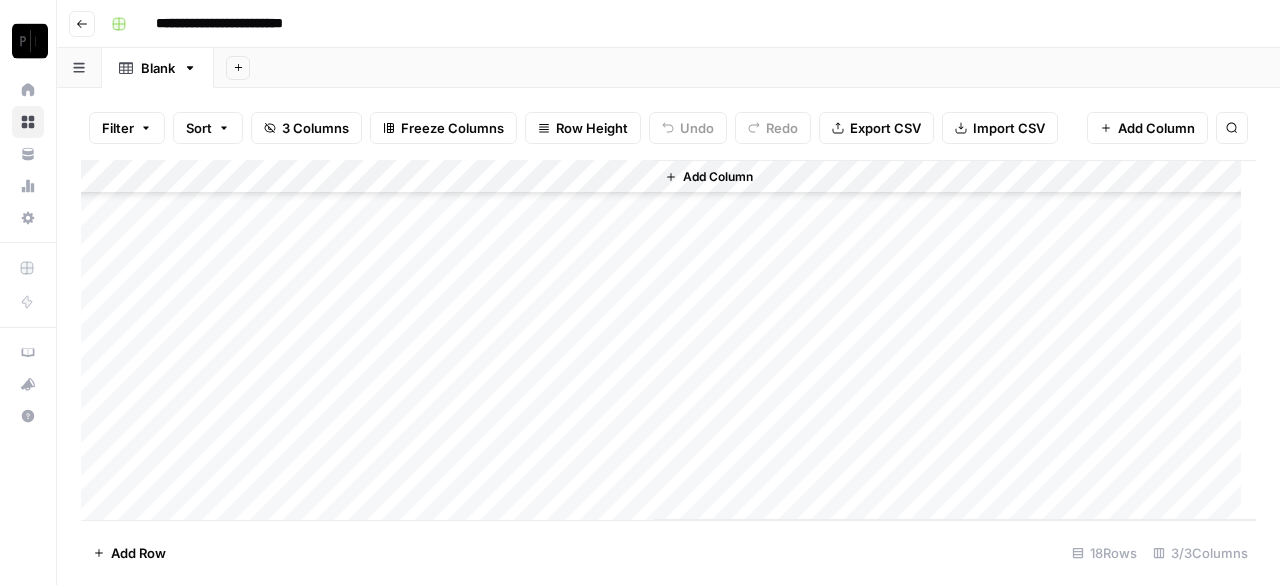 scroll, scrollTop: 318, scrollLeft: 0, axis: vertical 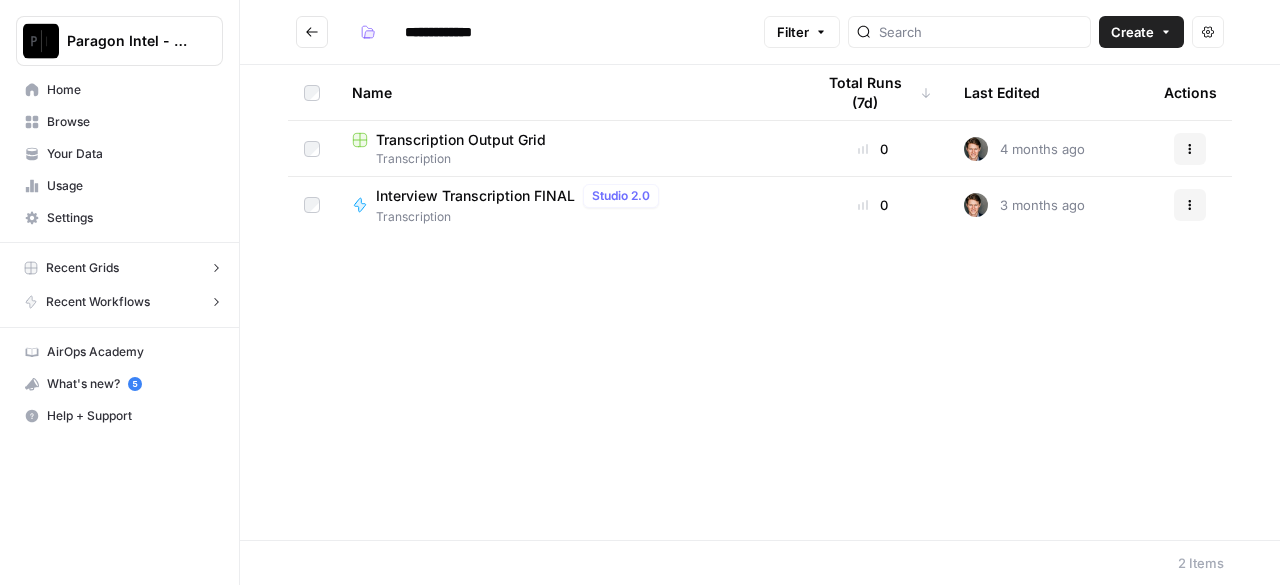 type on "**********" 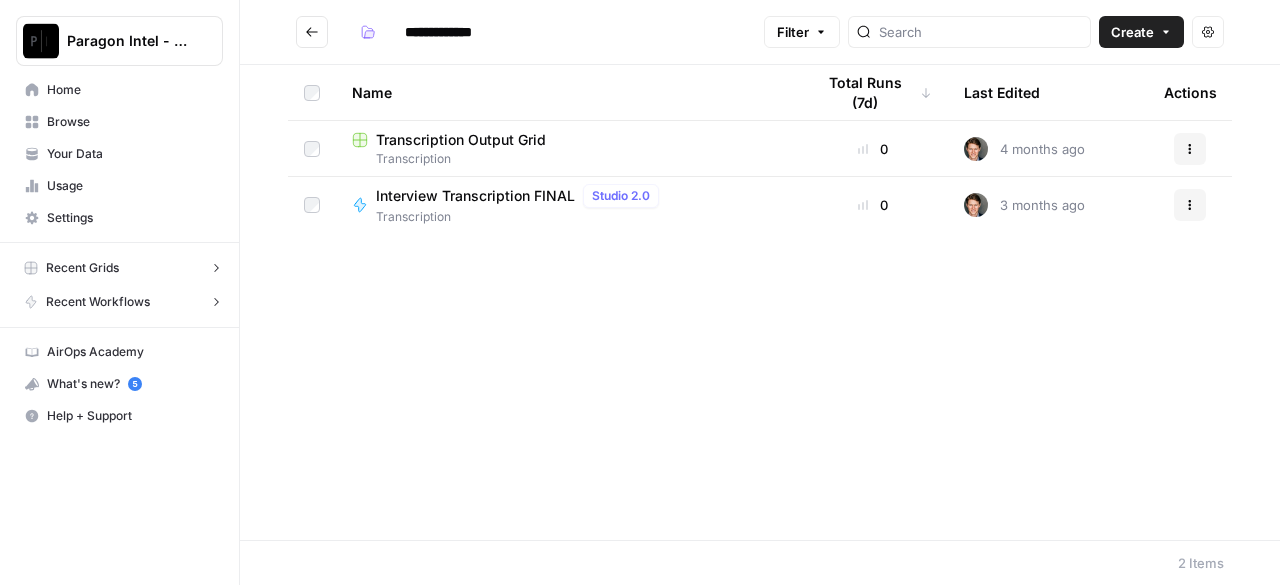 click on "Interview Transcription FINAL Studio 2.0" at bounding box center (521, 196) 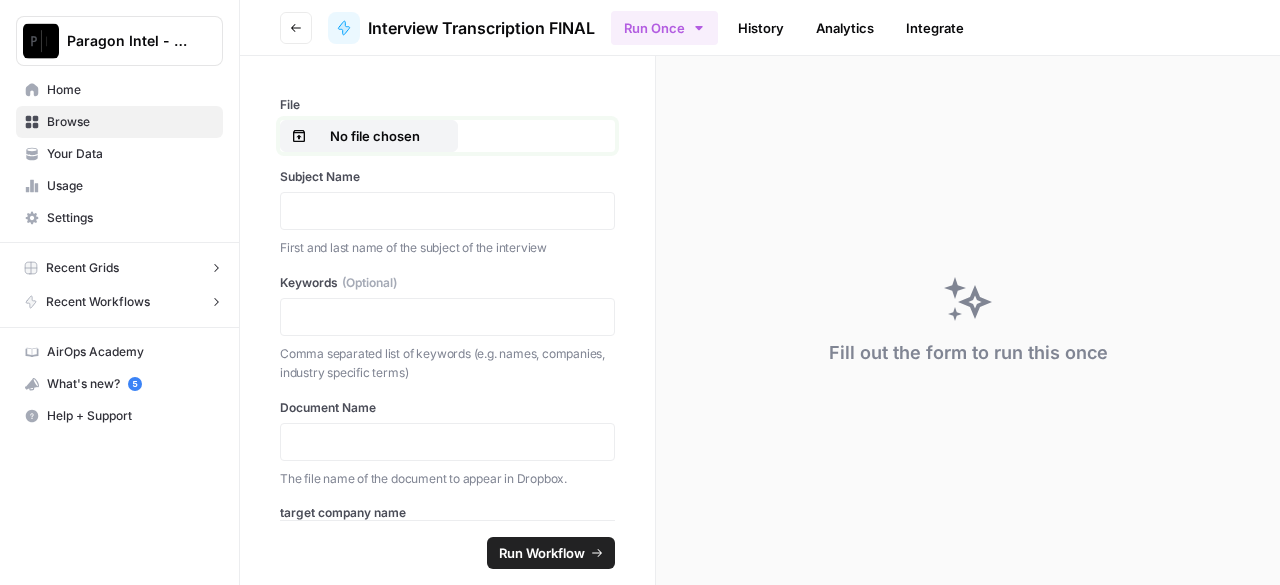 click on "No file chosen" at bounding box center (375, 136) 